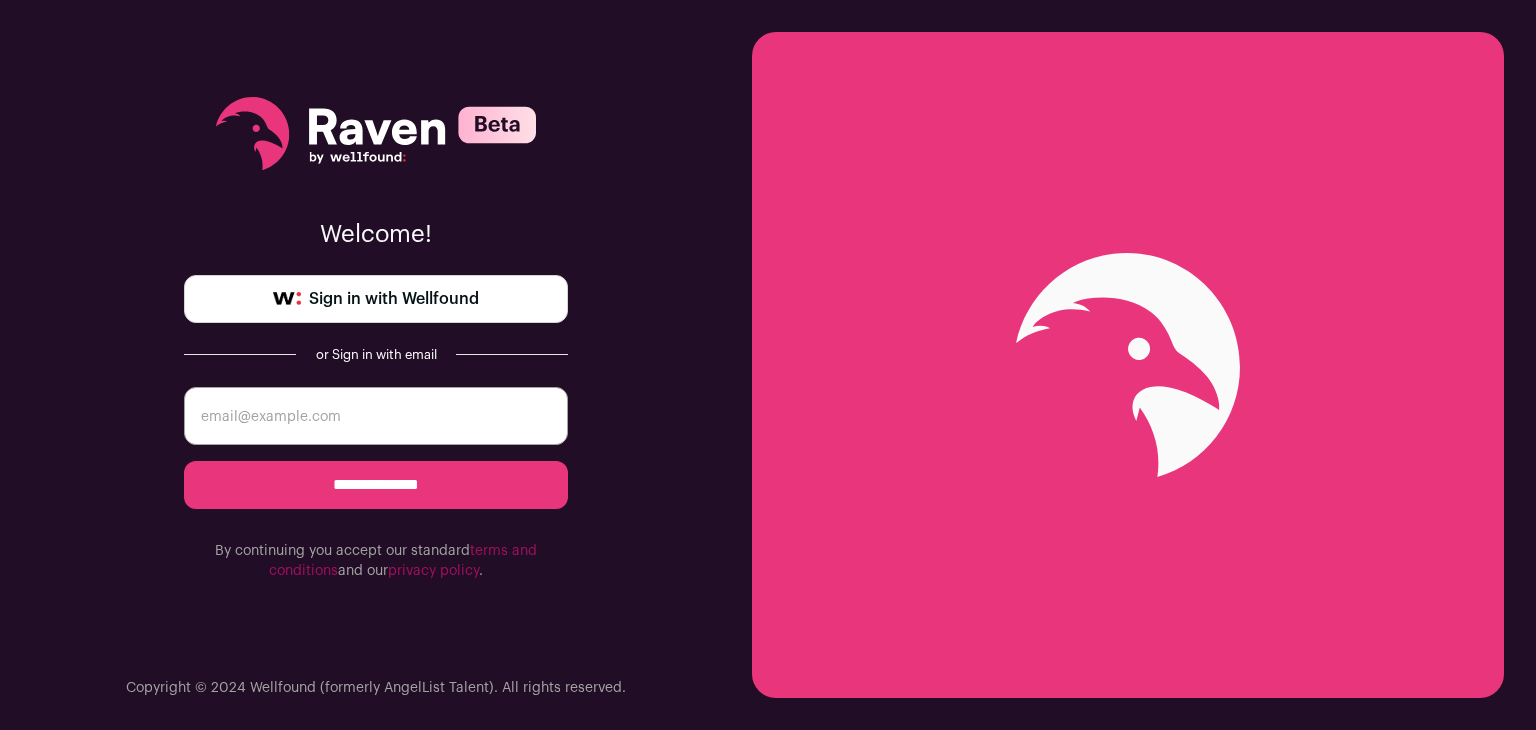 scroll, scrollTop: 0, scrollLeft: 0, axis: both 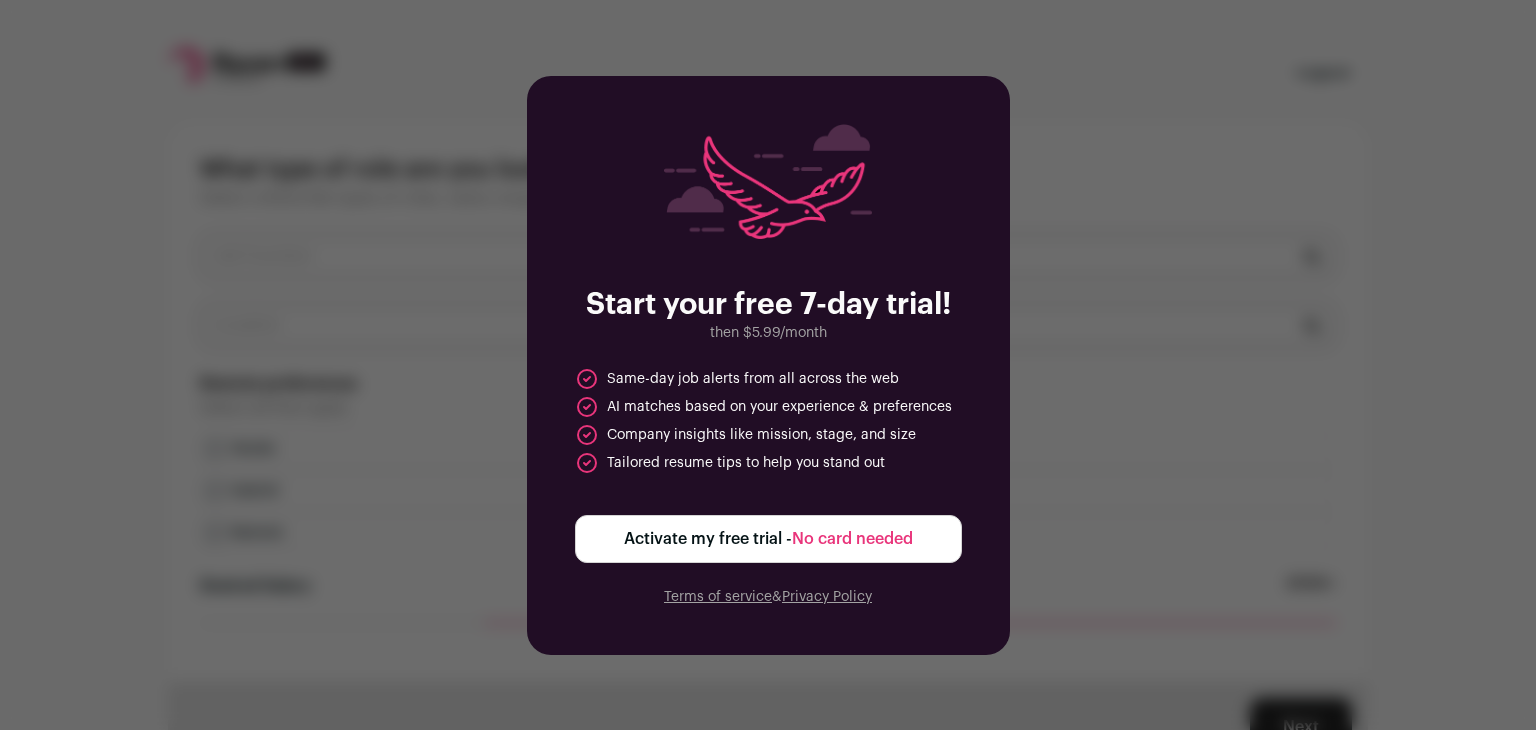 click on "Activate my free trial -
No card needed" at bounding box center (768, 539) 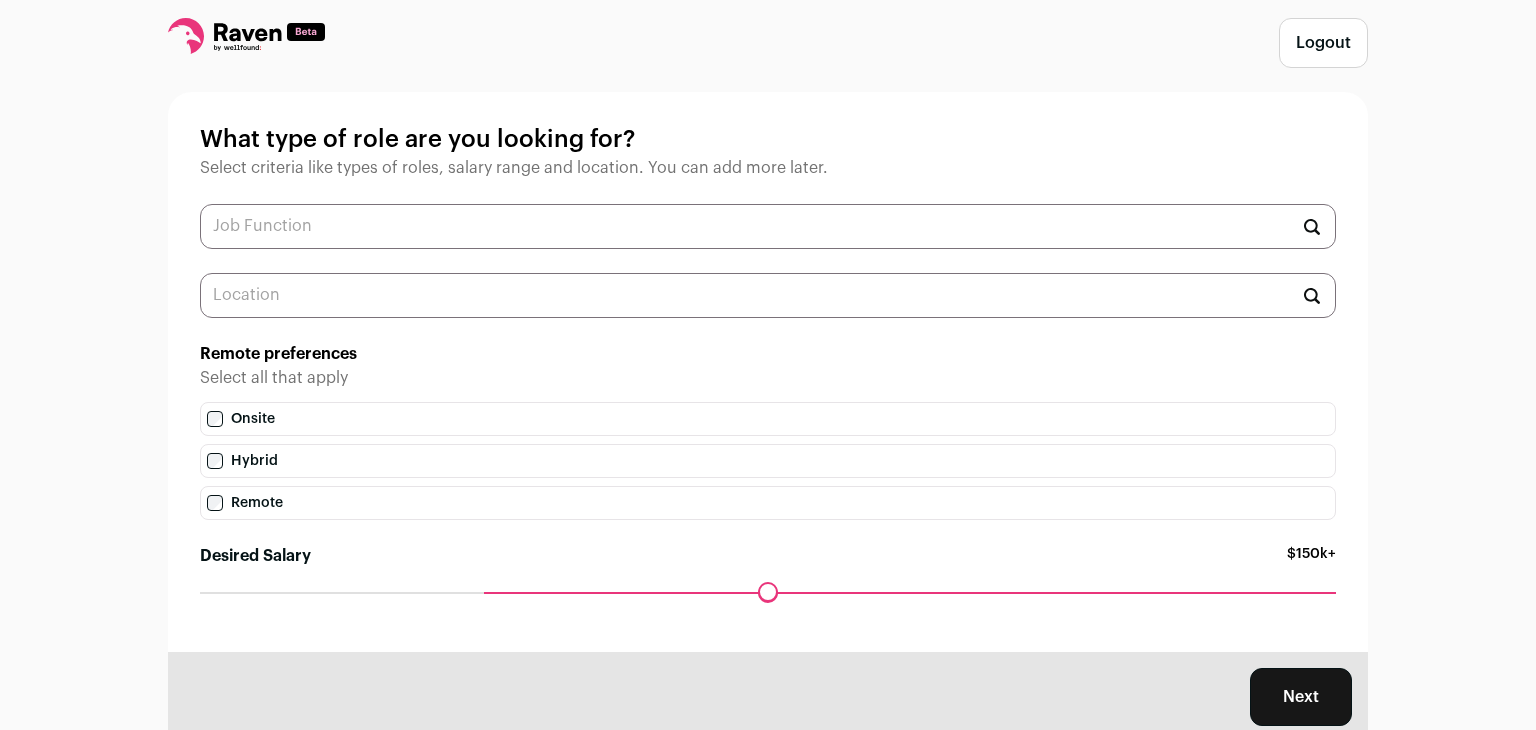 scroll, scrollTop: 0, scrollLeft: 0, axis: both 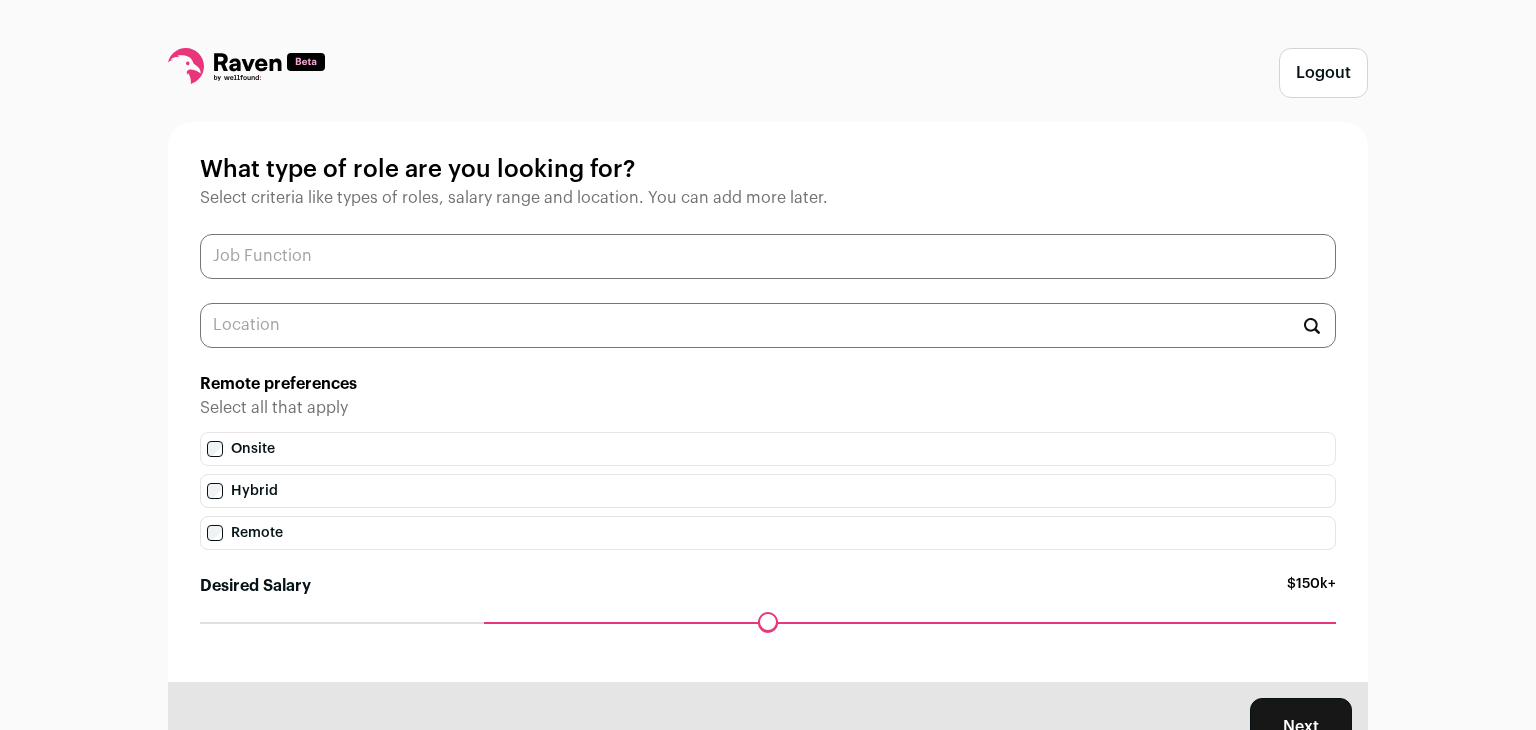 click at bounding box center [768, 256] 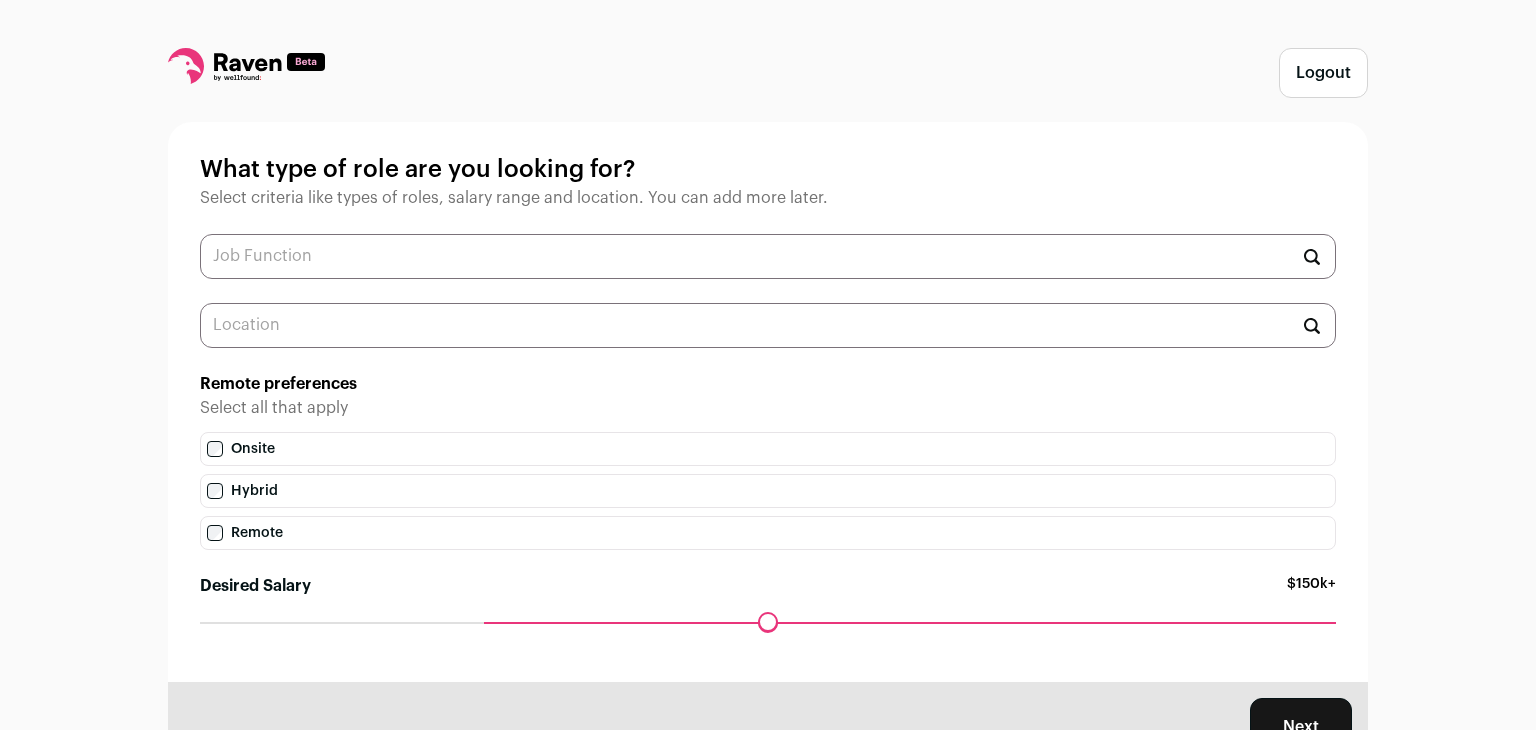 click on "Onsite" at bounding box center [768, 449] 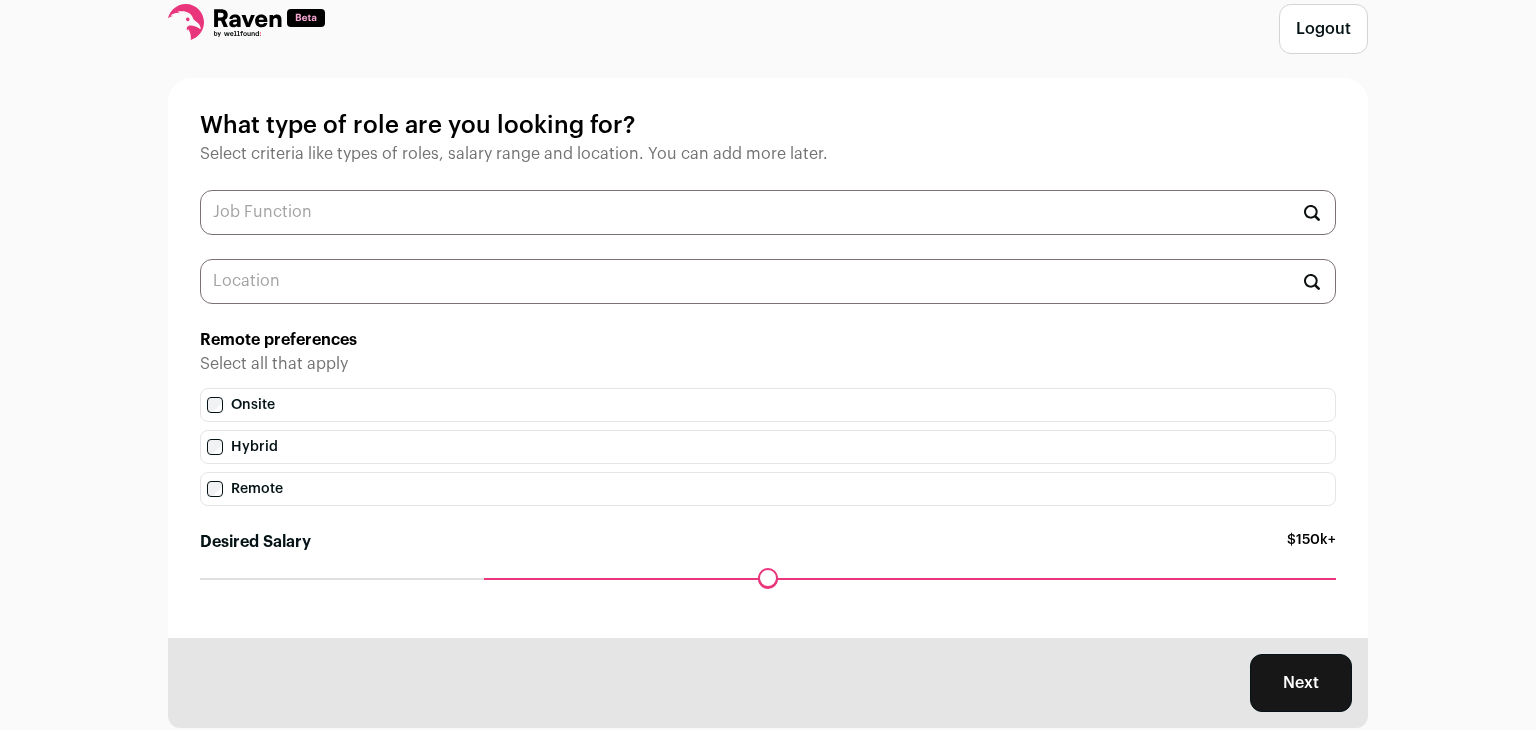 scroll, scrollTop: 88, scrollLeft: 0, axis: vertical 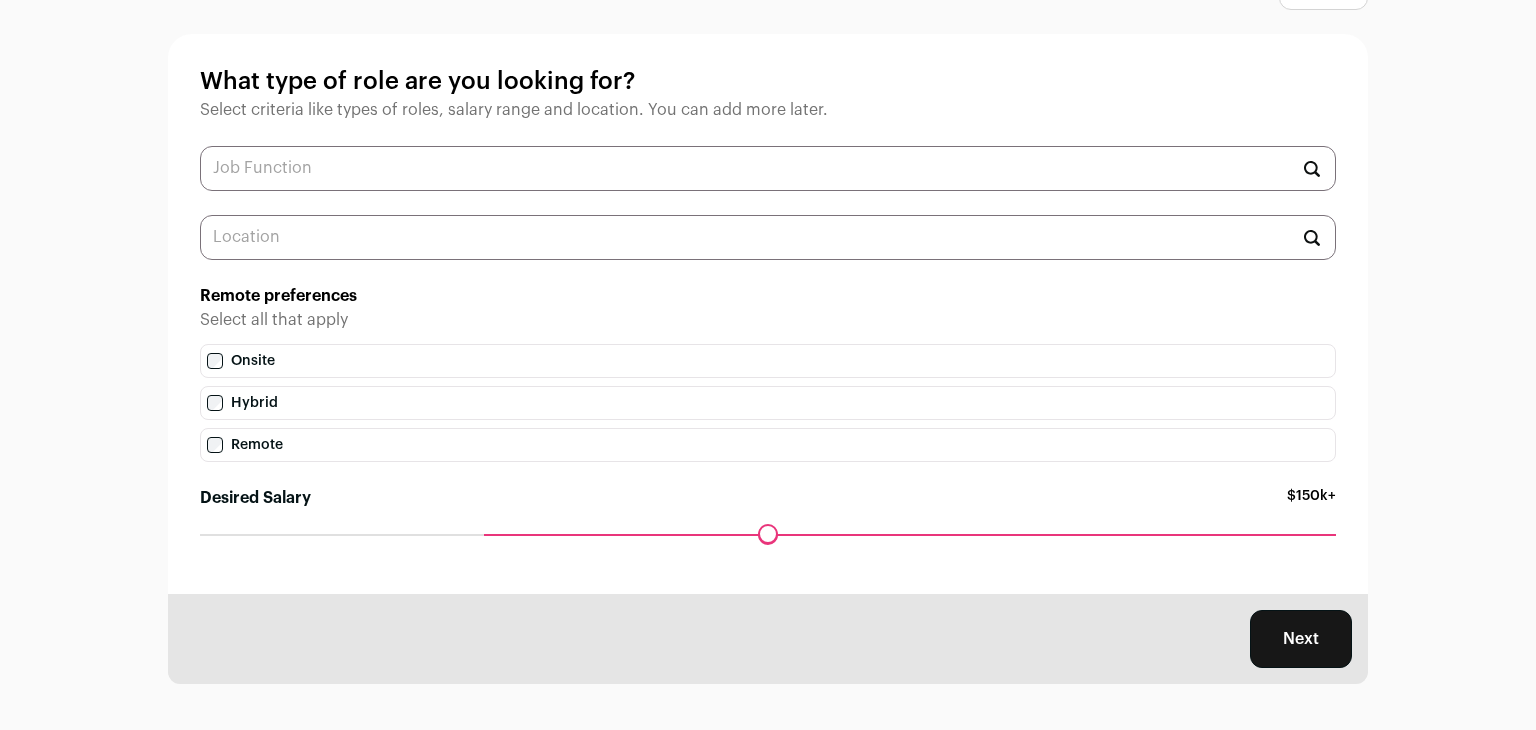 click on "Onsite" at bounding box center [768, 361] 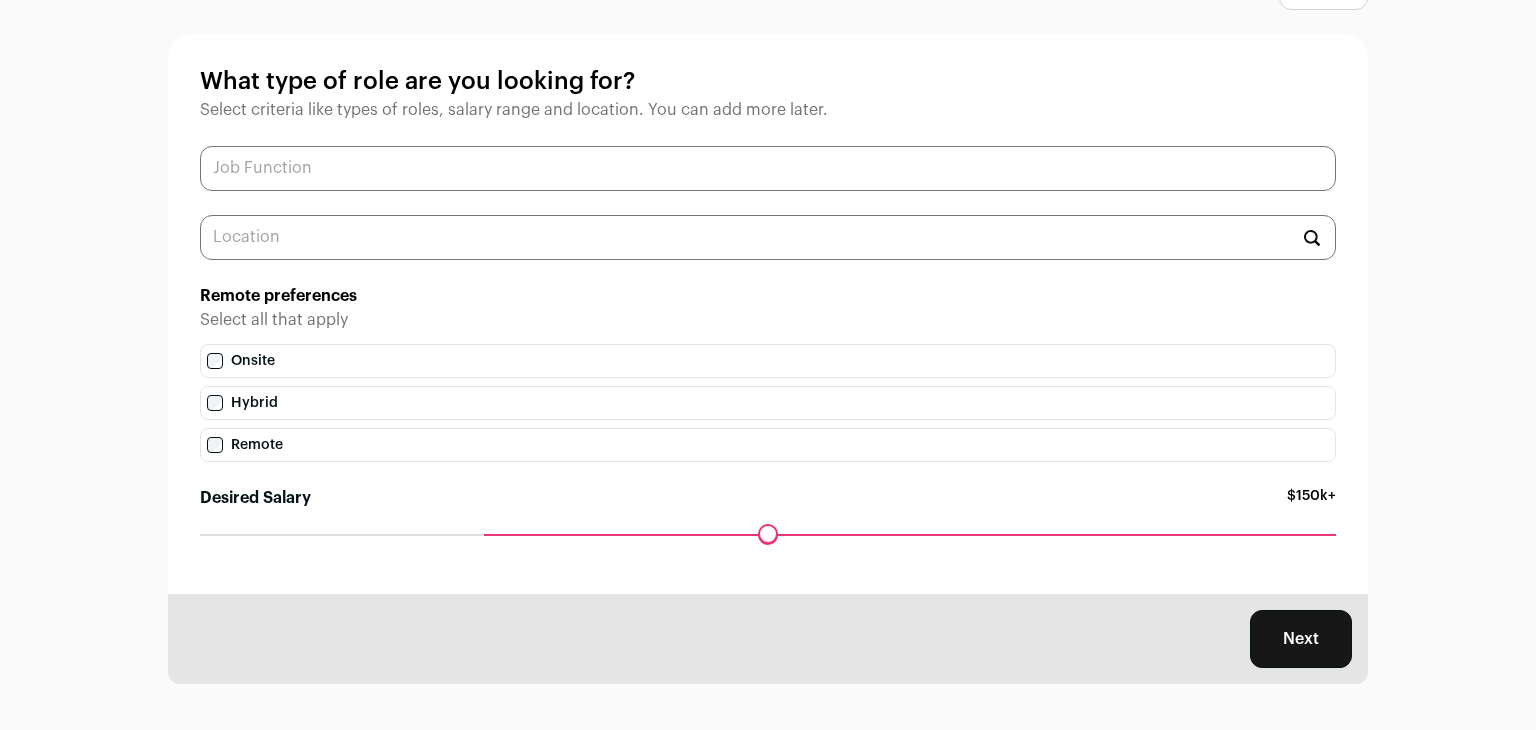 click at bounding box center (768, 168) 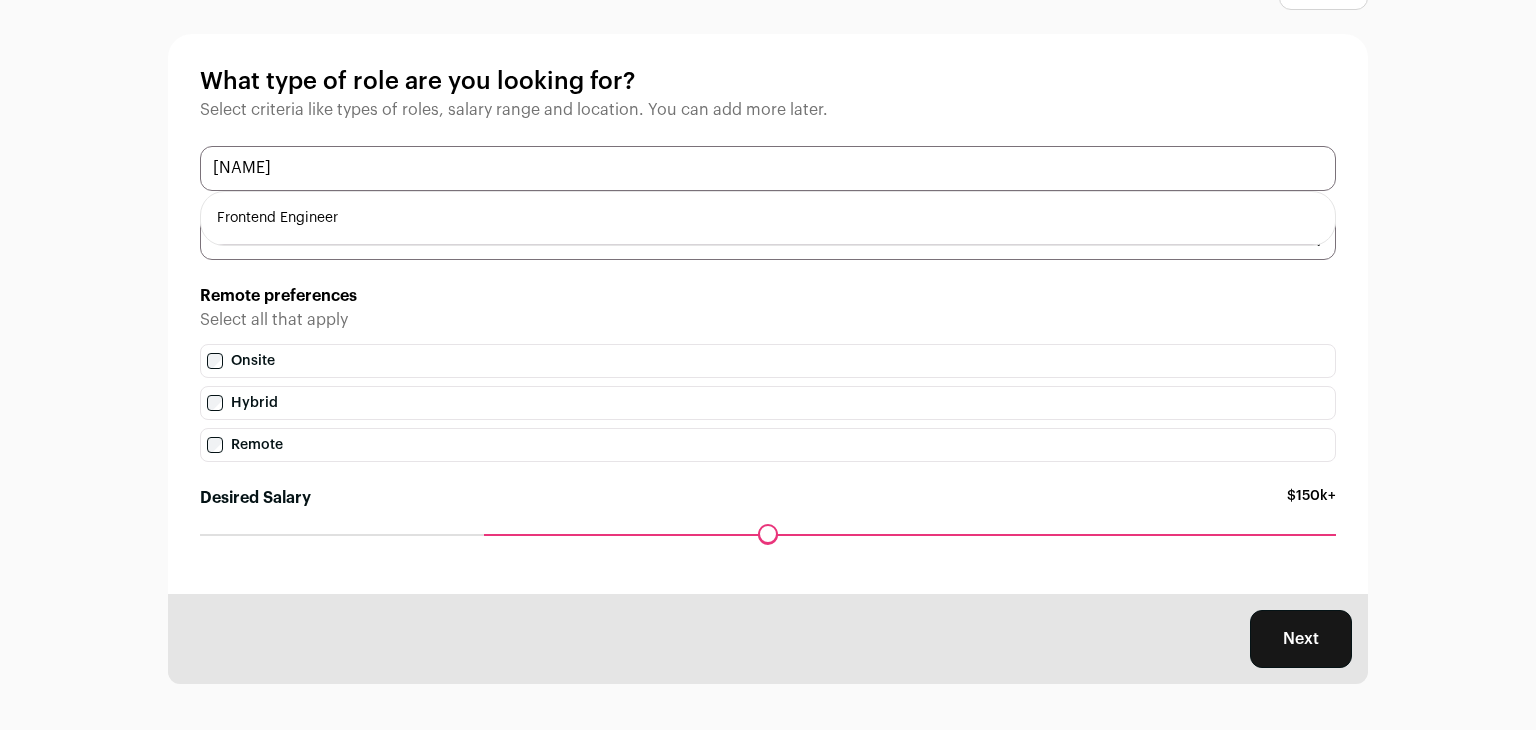 type on "[NAME]" 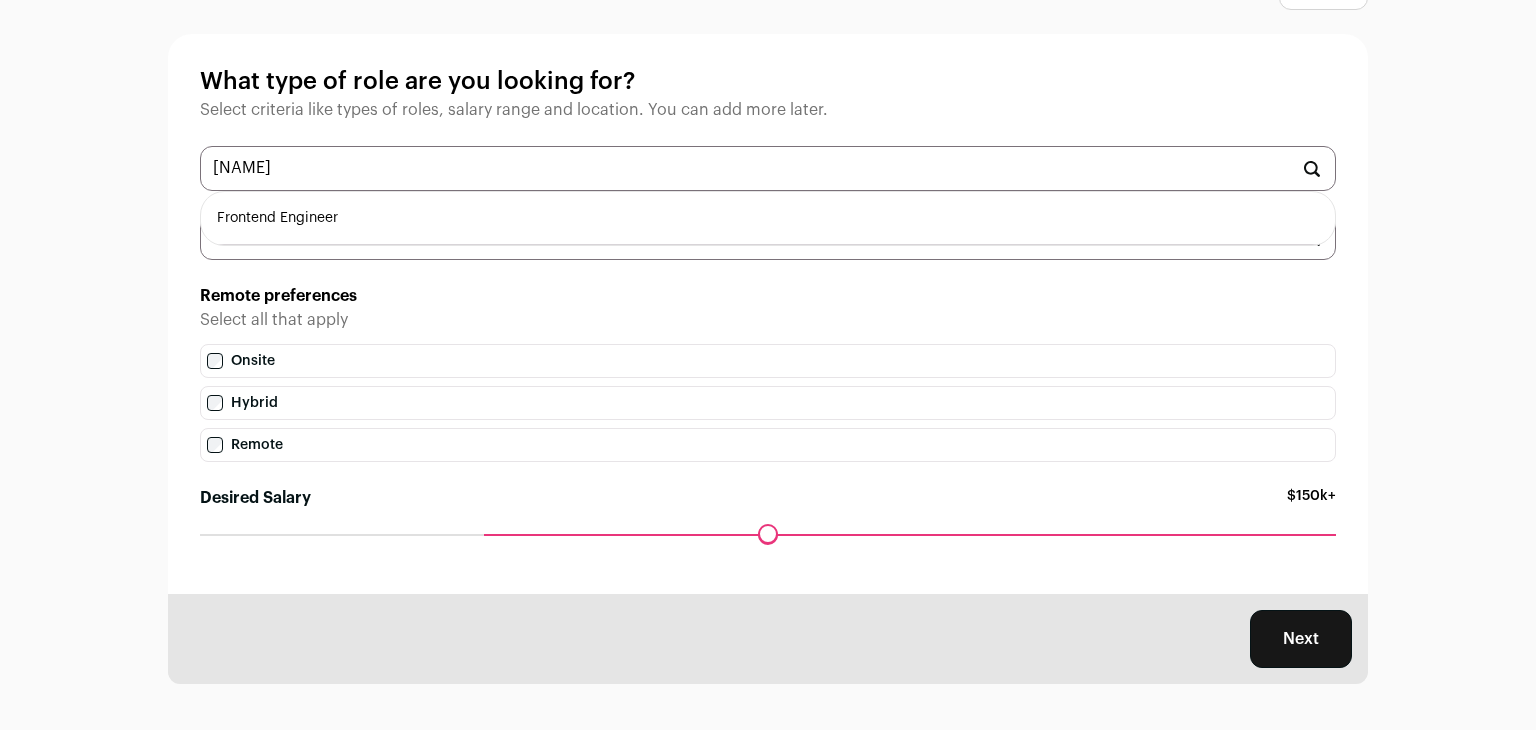 click on "Frontend Engineer" at bounding box center [768, 218] 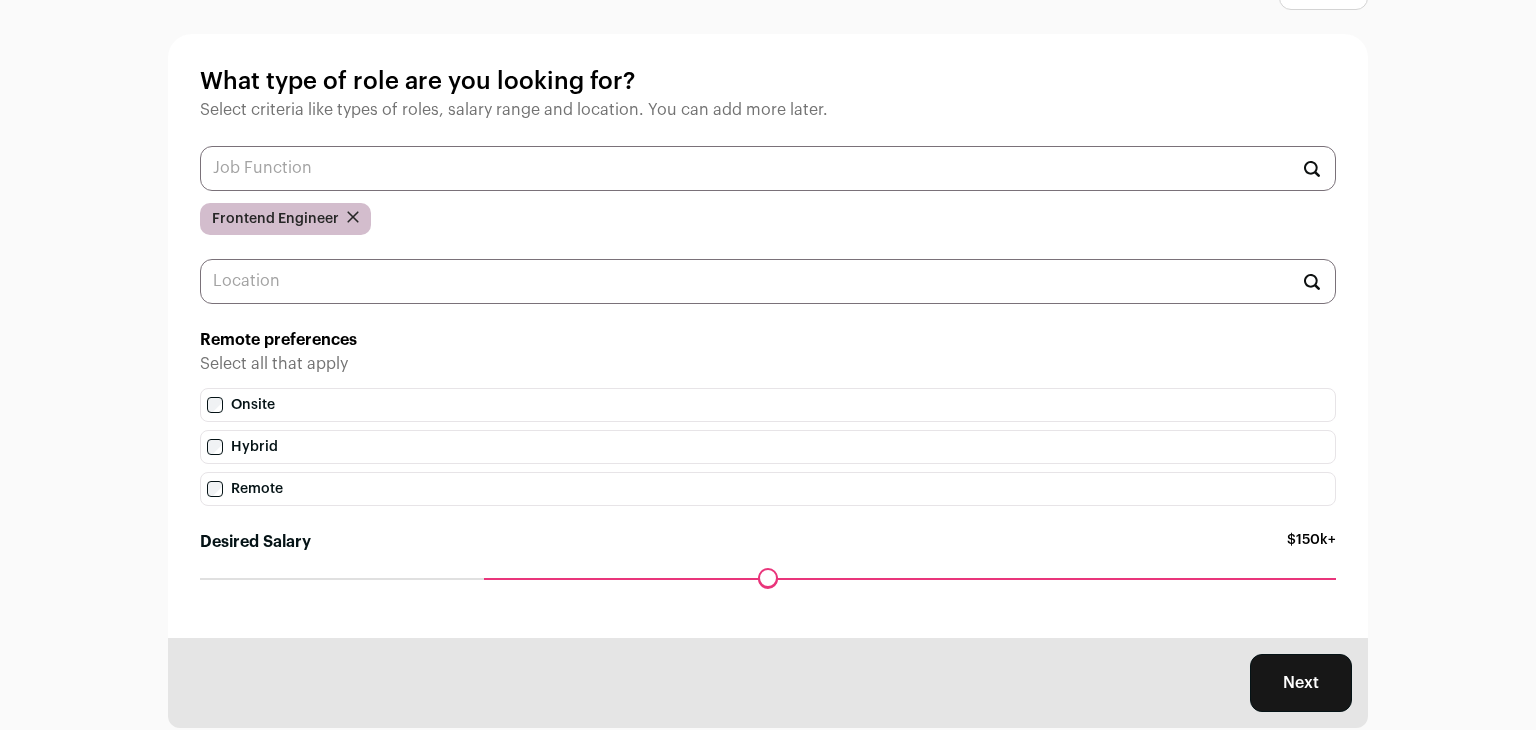 click on "What type of role are you looking for?
Select criteria like types of roles, salary range and location. You can add more later.
Frontend Engineer
Remote preferences
Select all that apply
Onsite
Hybrid
Remote
Desired Salary
$150k+
Maximum desired salary
******" at bounding box center (768, 336) 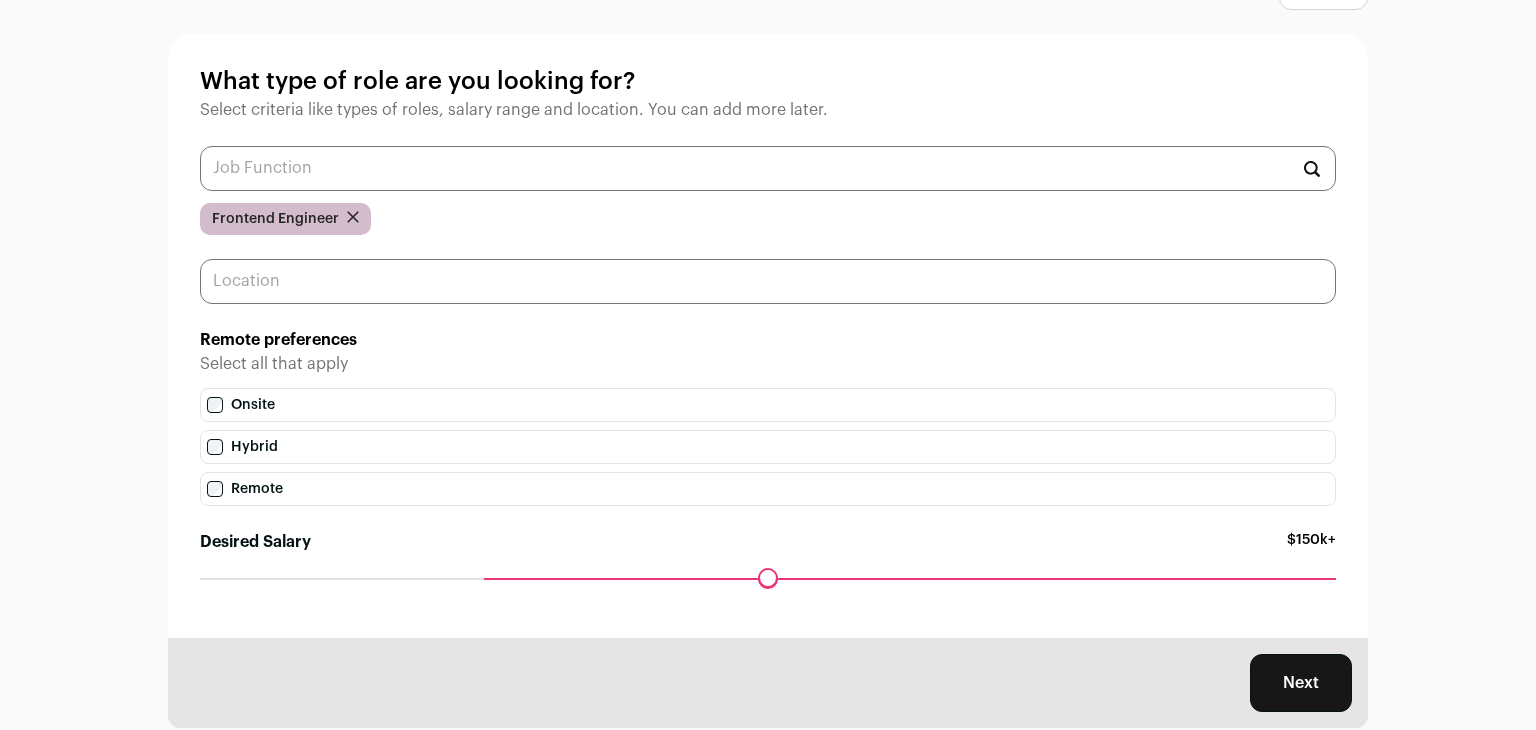 click at bounding box center [768, 281] 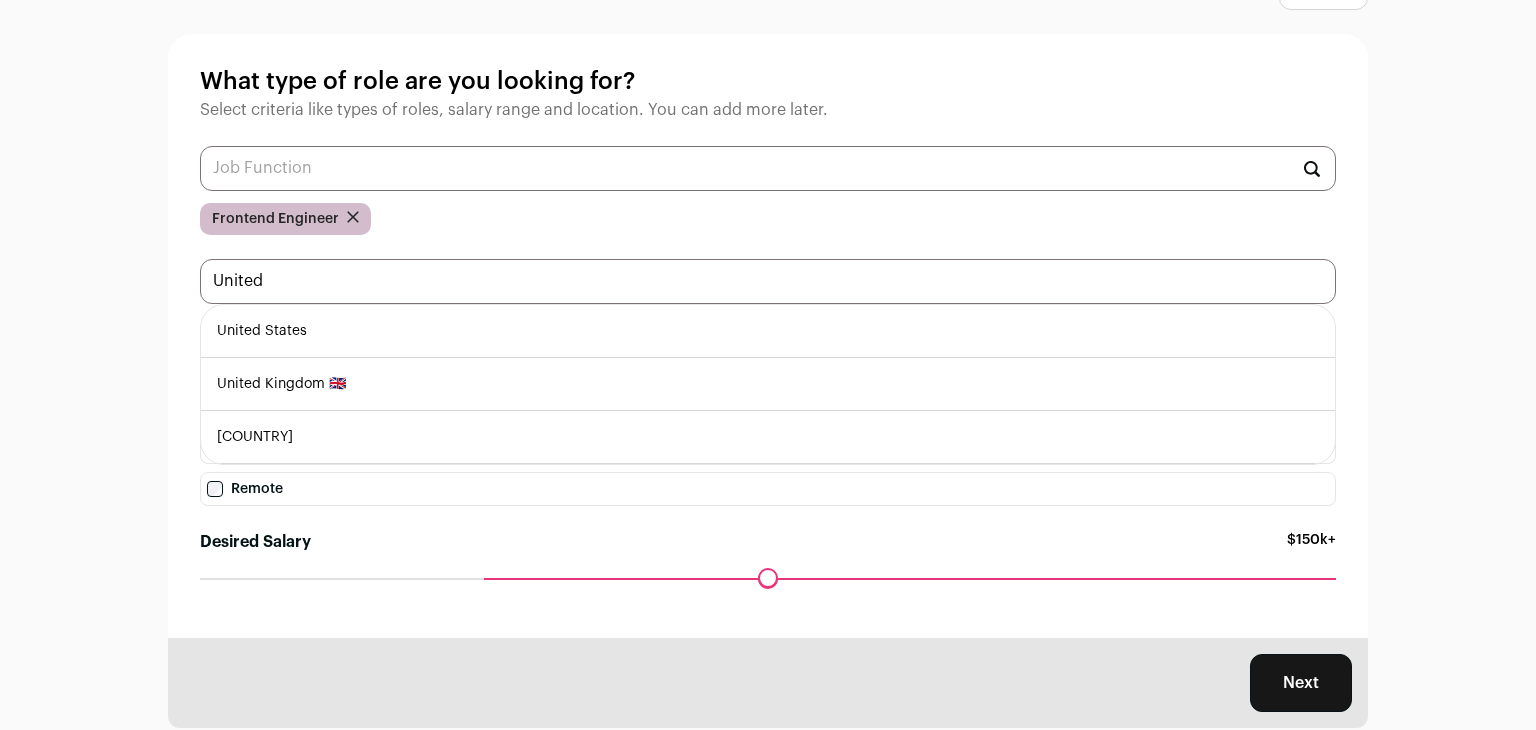 type on "United" 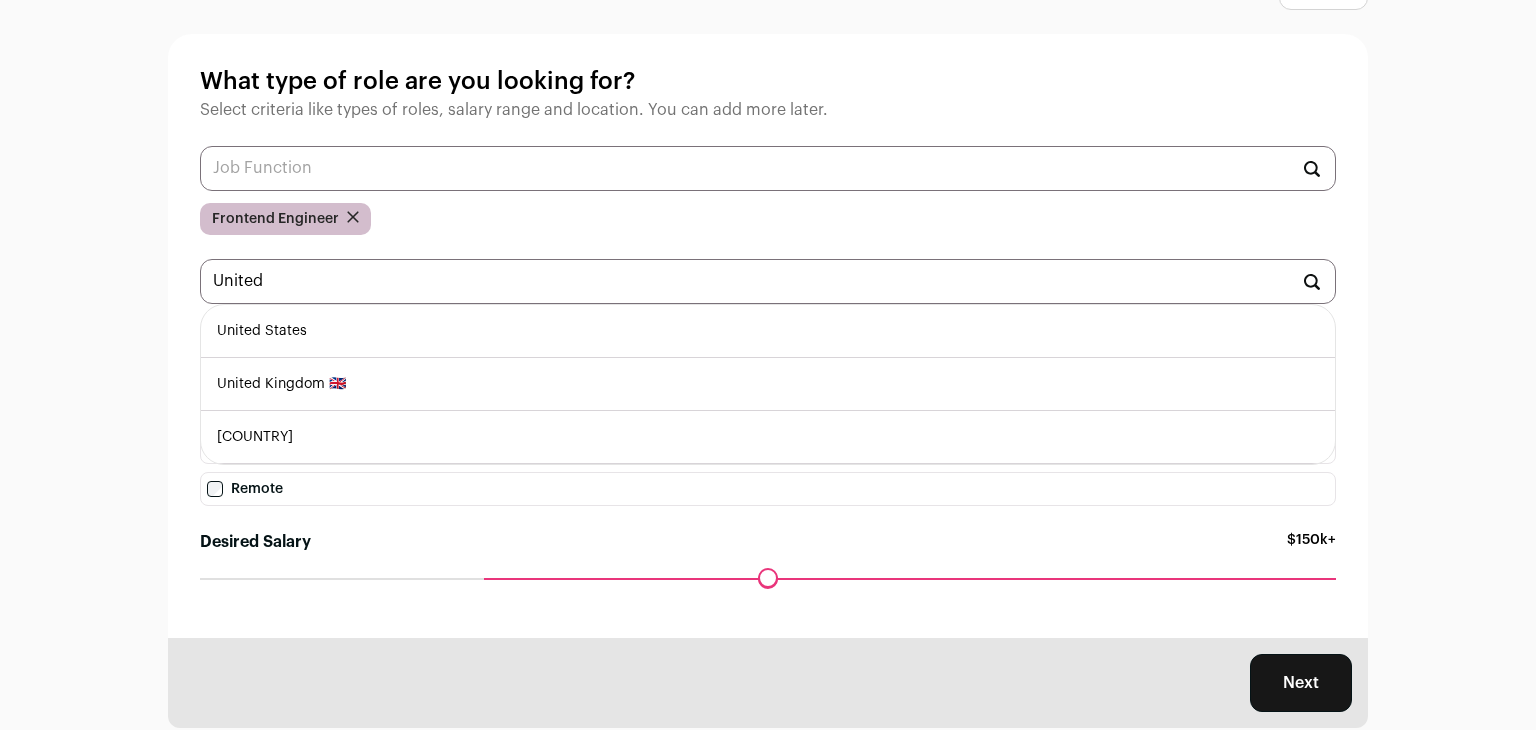 click on "United States" at bounding box center (768, 331) 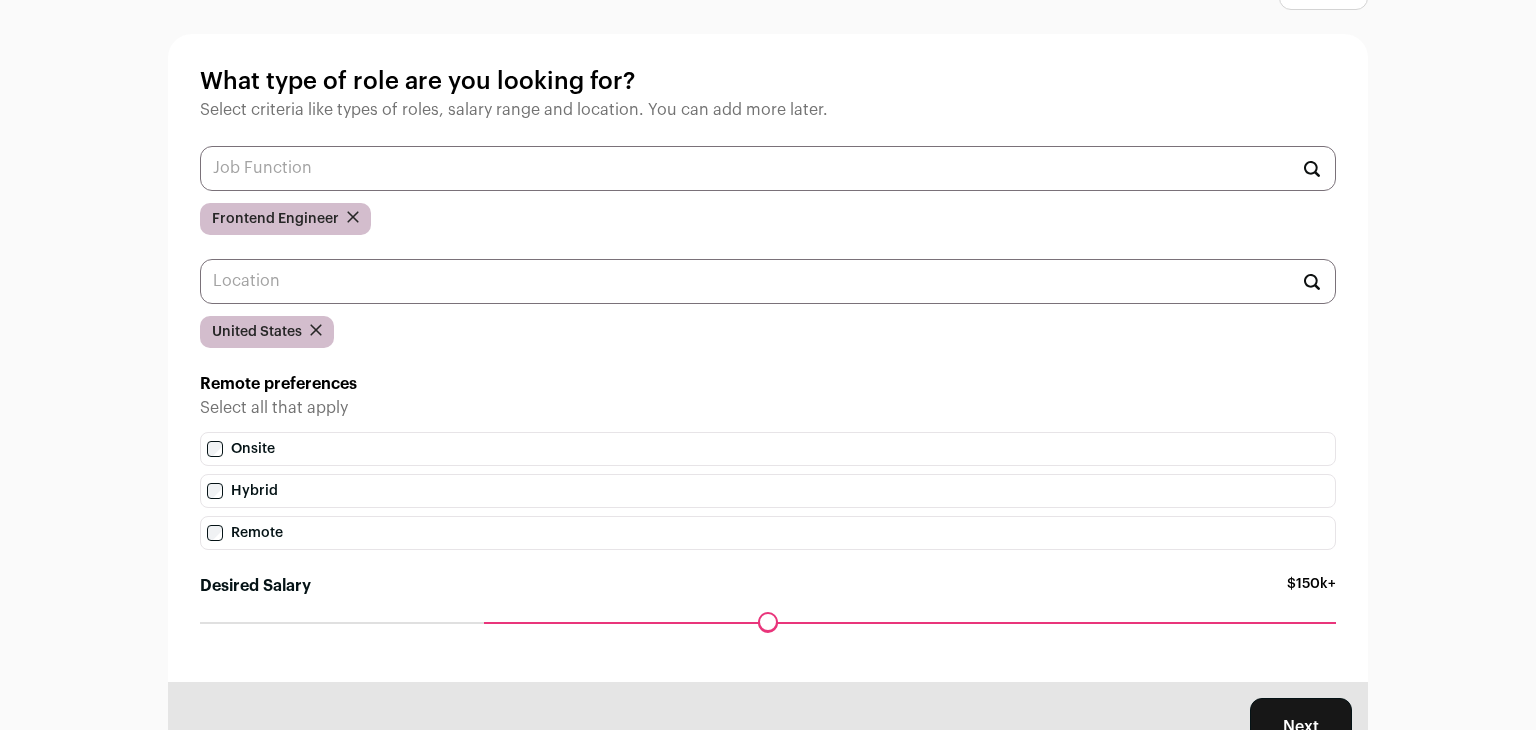 click on "Next" at bounding box center (1301, 727) 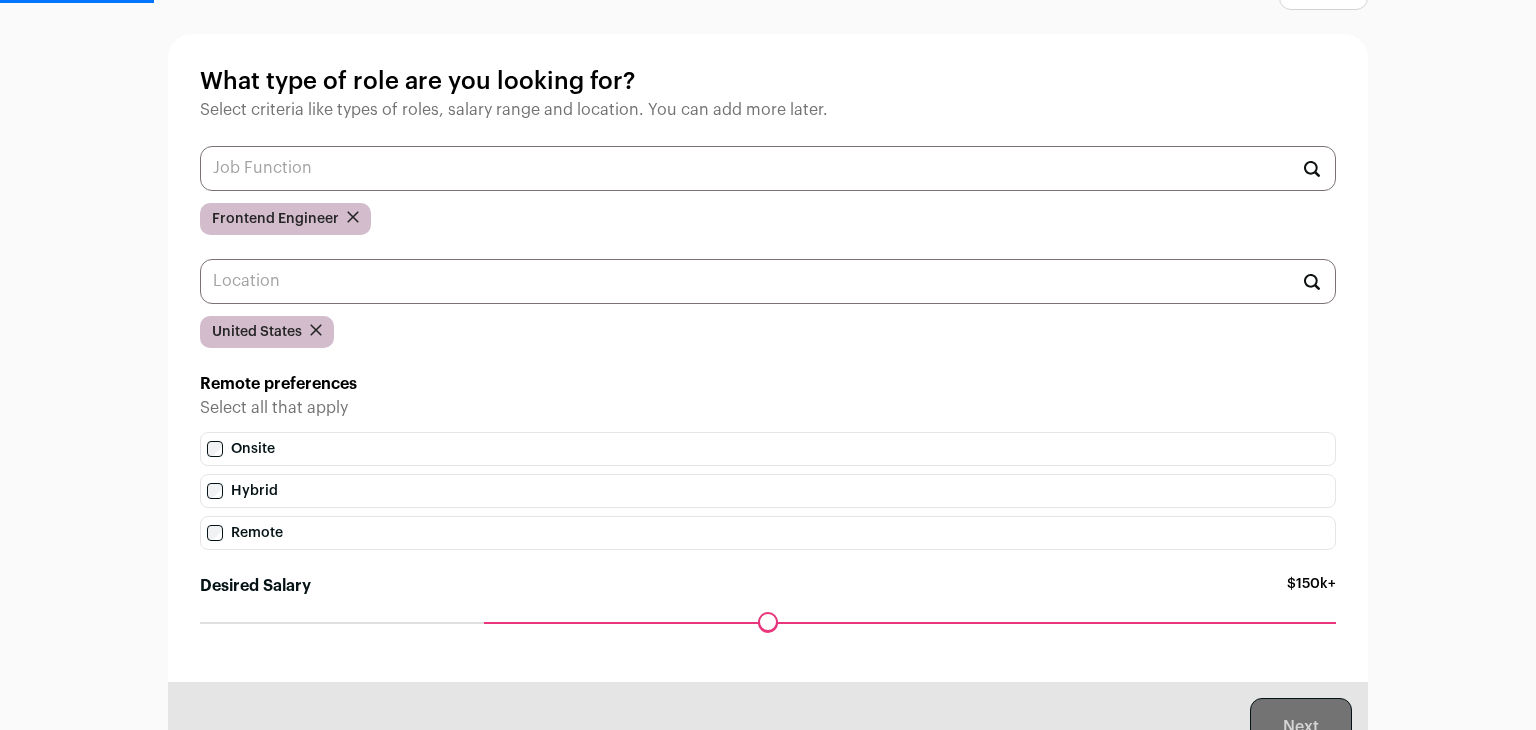 scroll, scrollTop: 0, scrollLeft: 0, axis: both 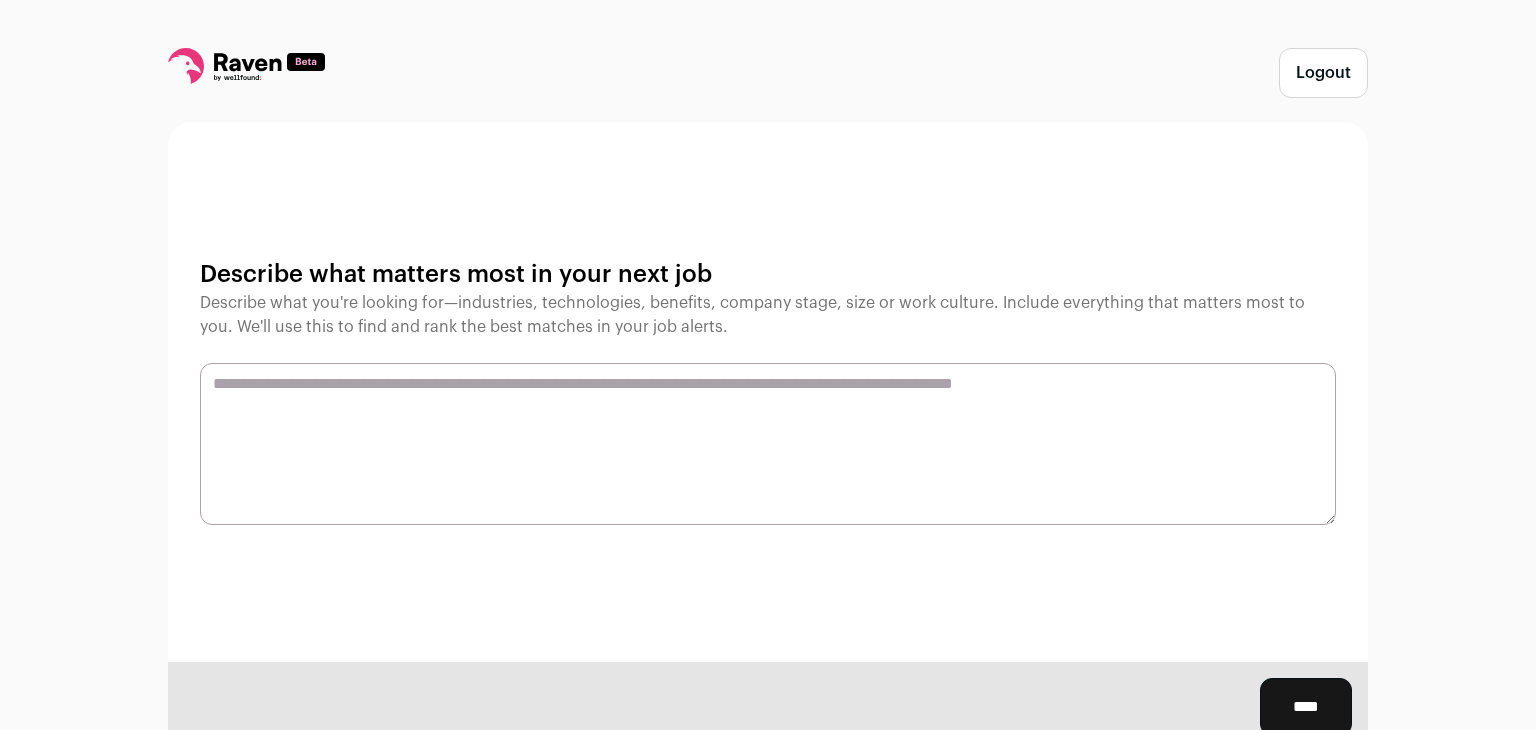 click at bounding box center (768, 444) 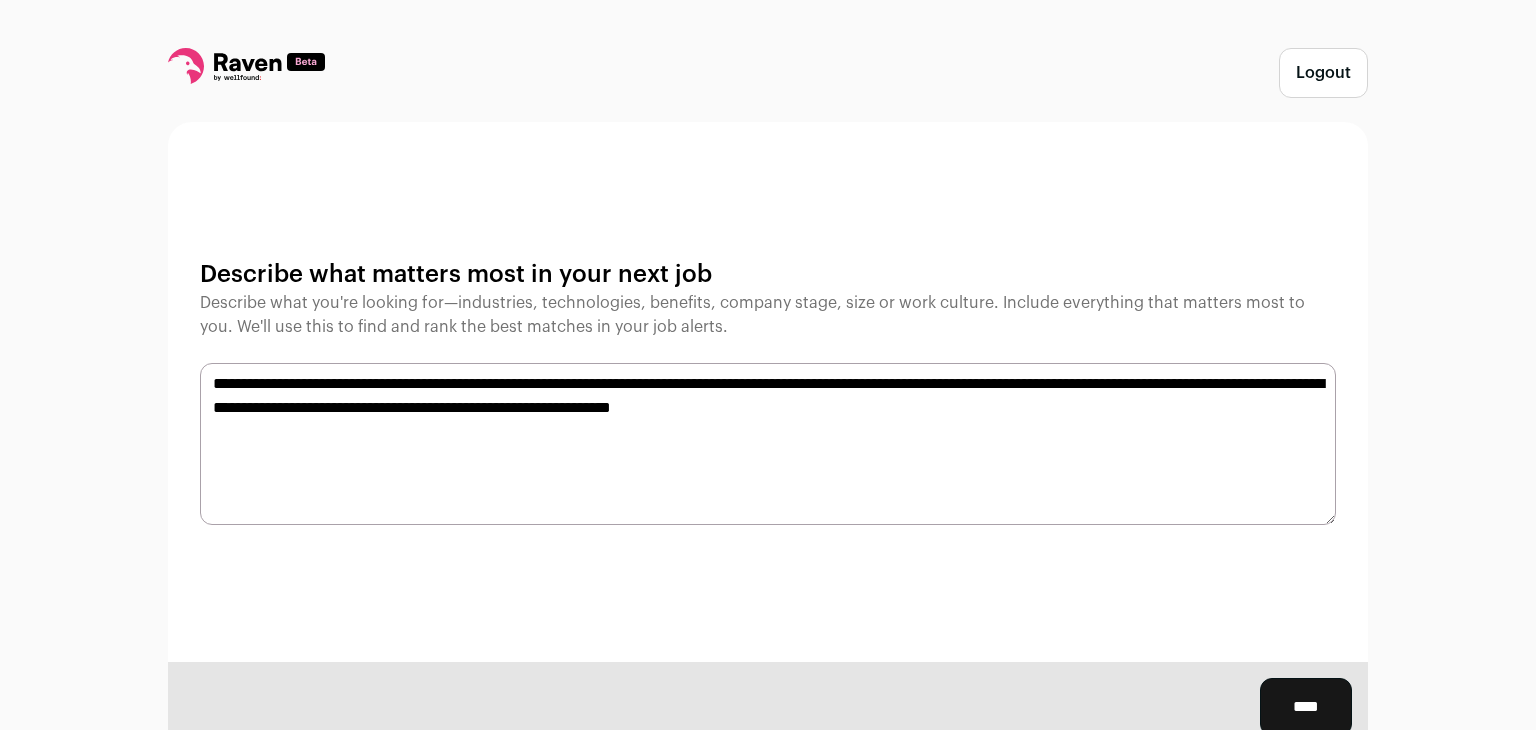 scroll, scrollTop: 69, scrollLeft: 0, axis: vertical 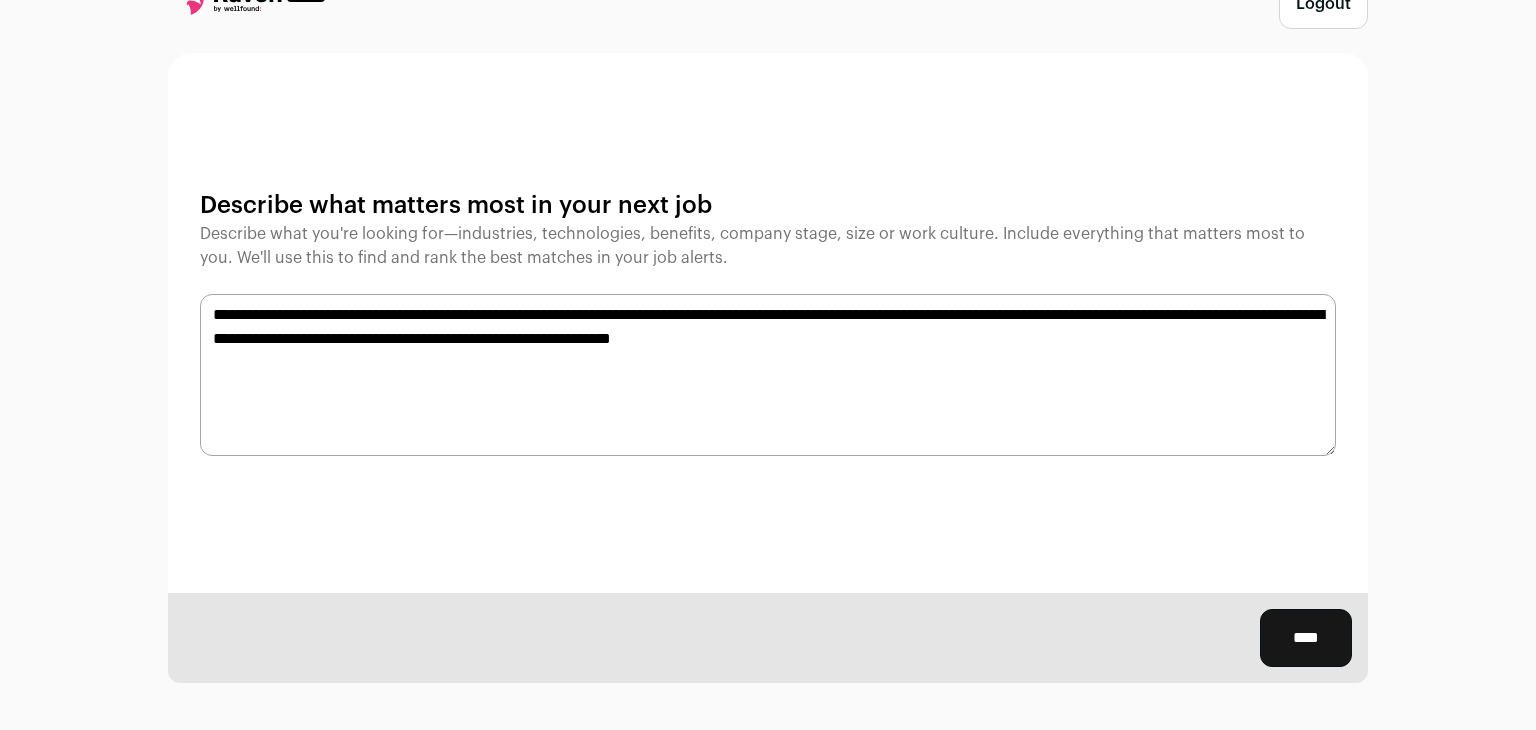 type on "**********" 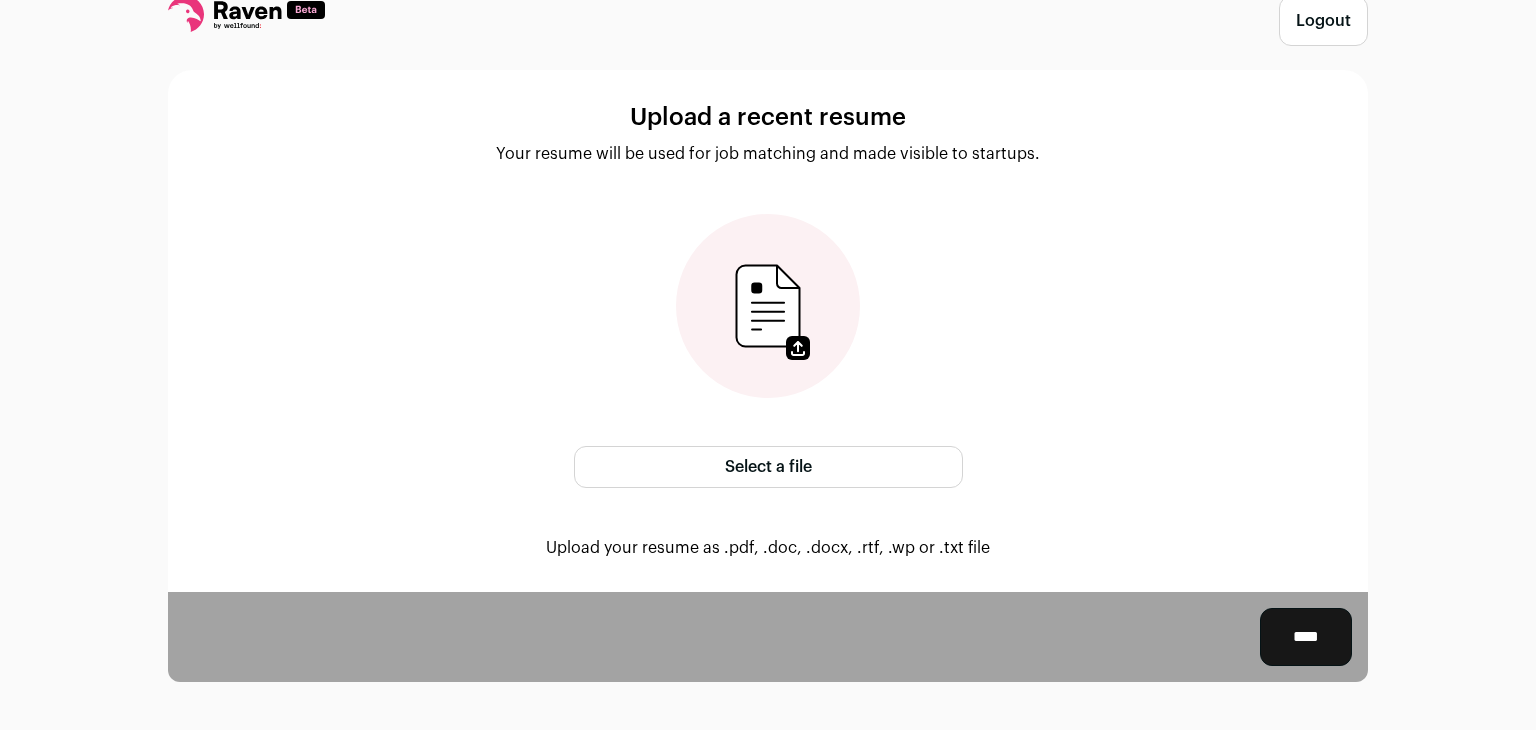scroll, scrollTop: 0, scrollLeft: 0, axis: both 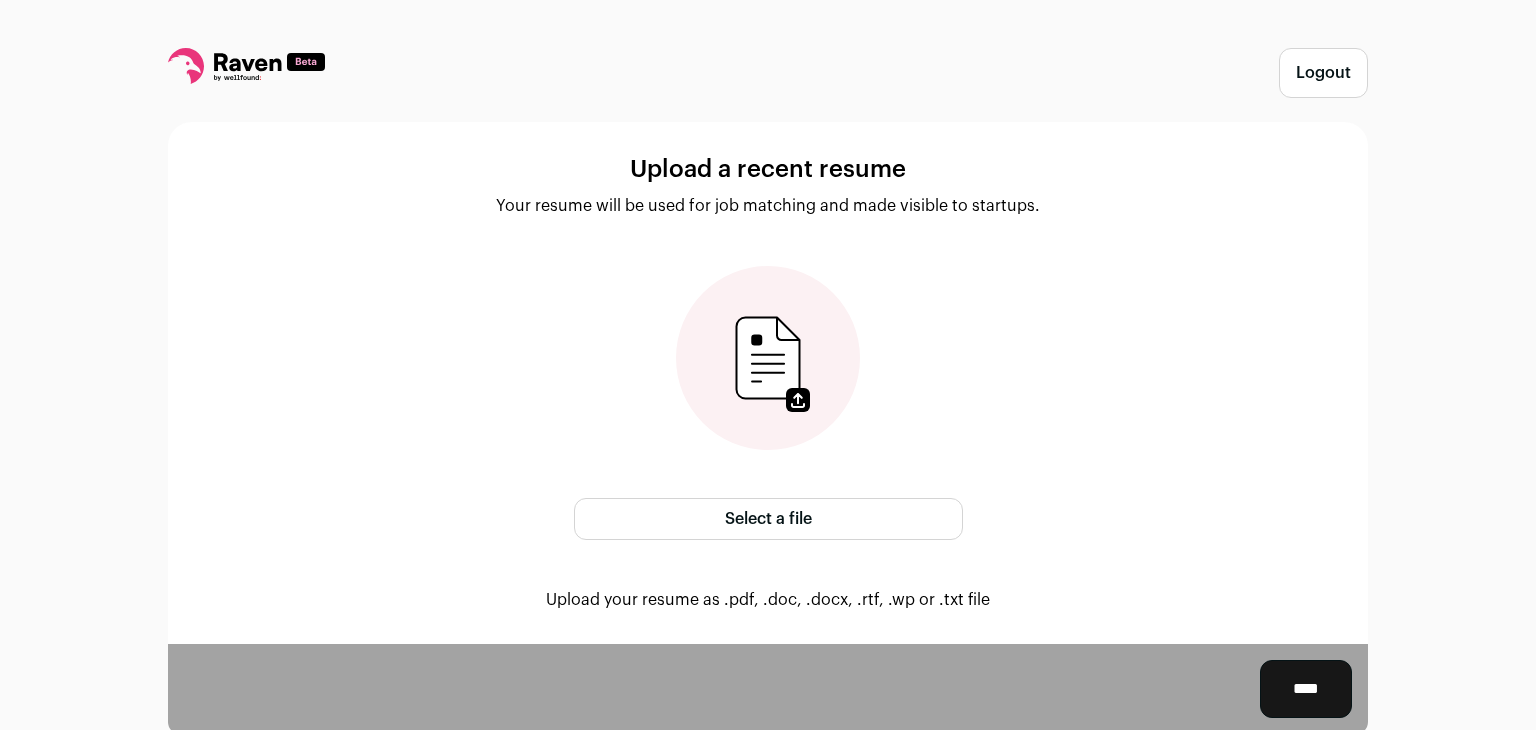 click on "Select a file" at bounding box center [768, 519] 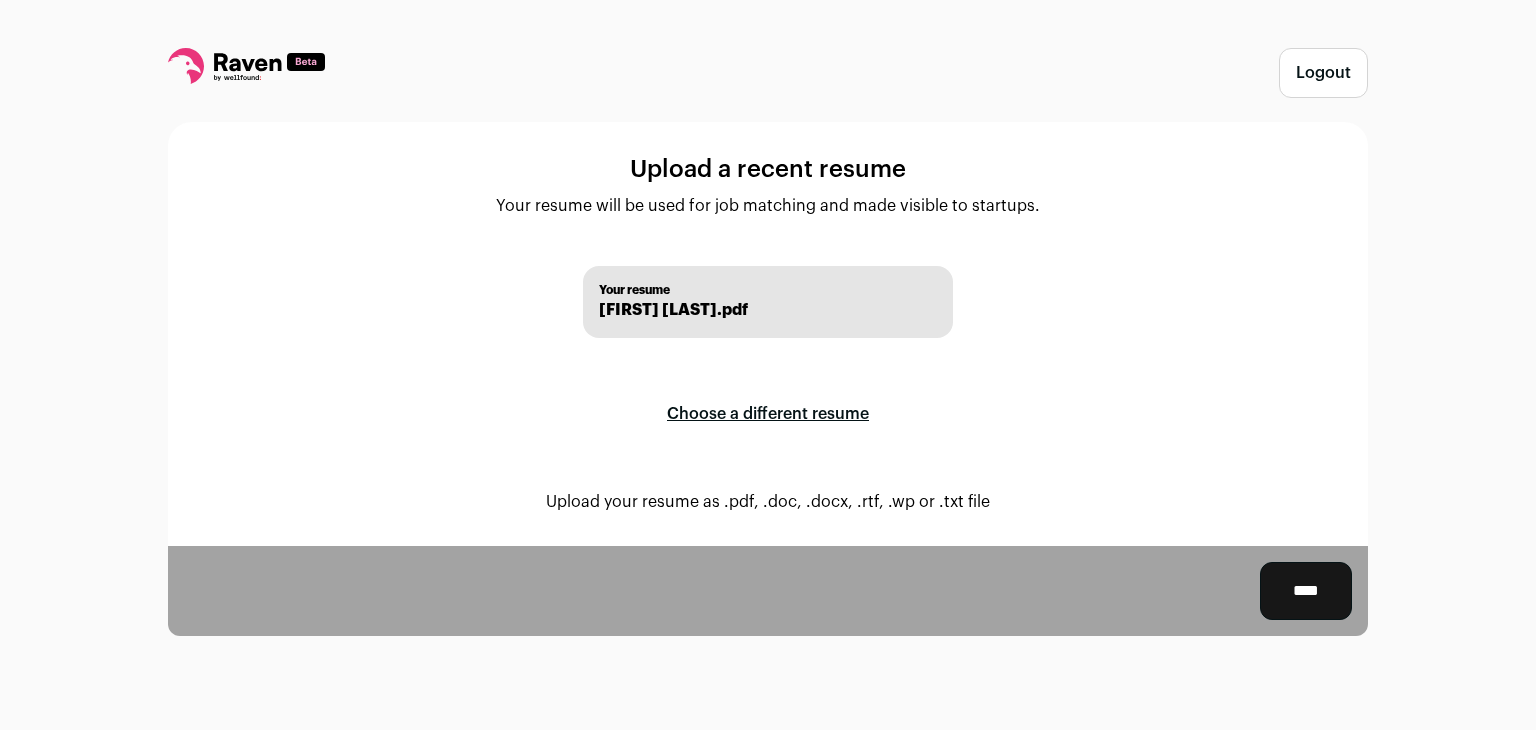 click on "****" at bounding box center (1306, 591) 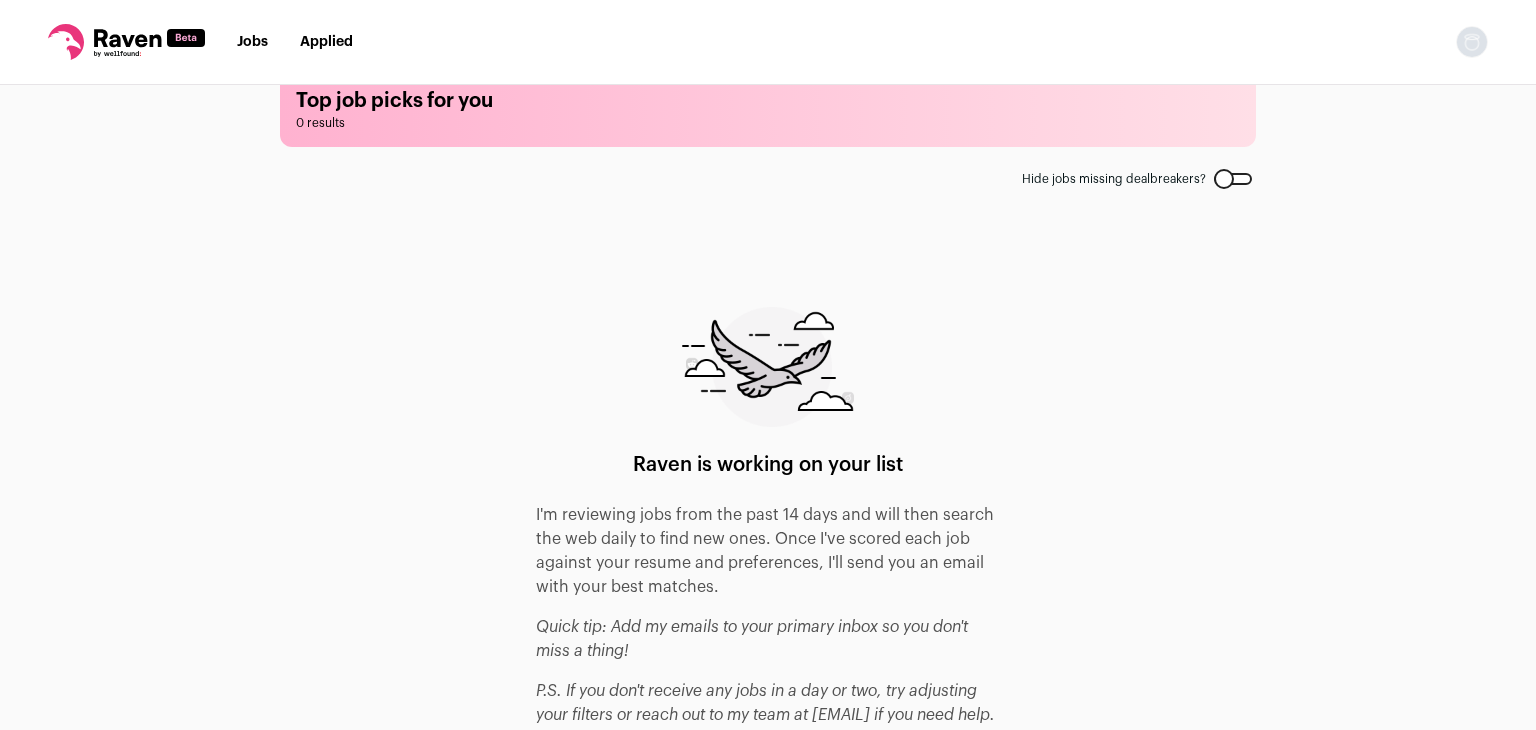 scroll, scrollTop: 62, scrollLeft: 0, axis: vertical 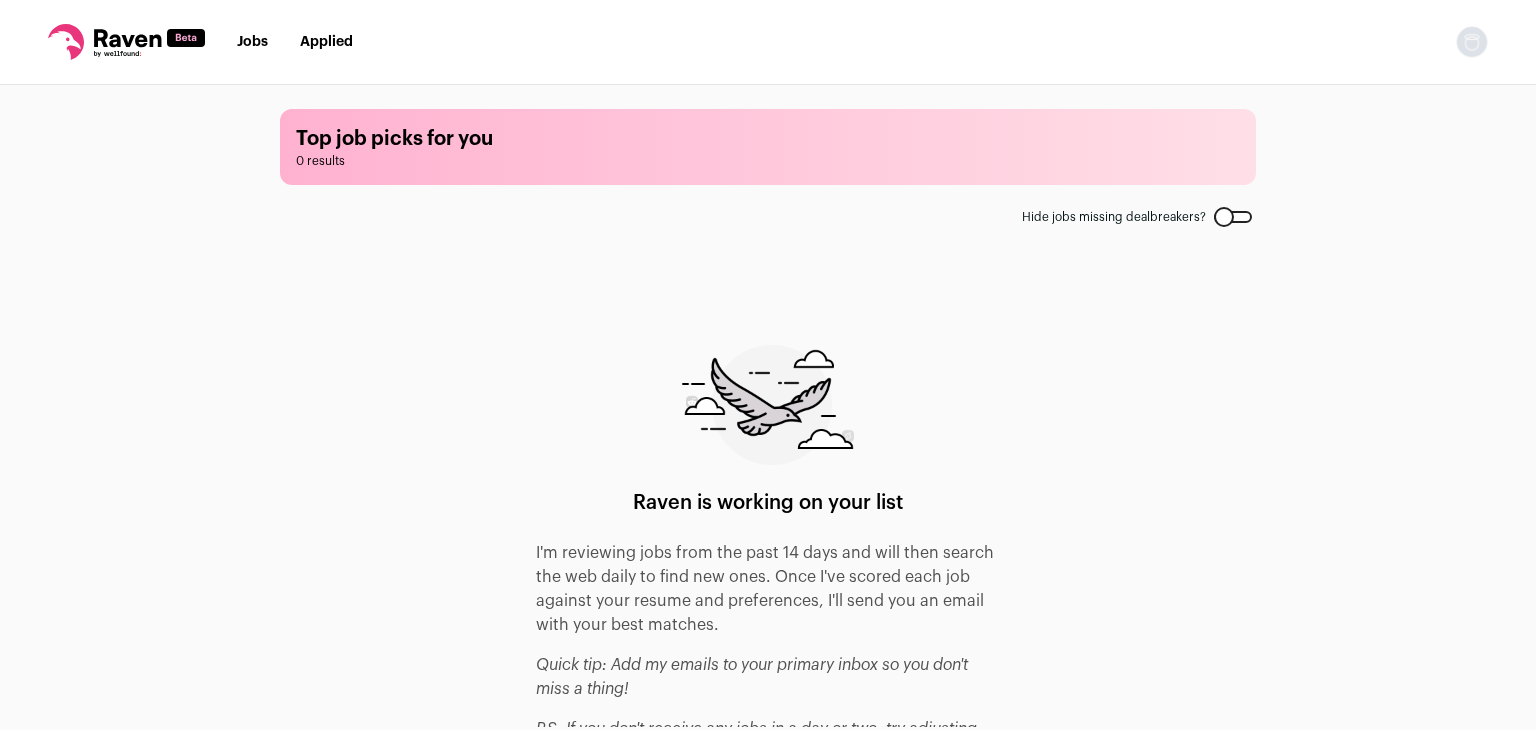 click on "Jobs" at bounding box center [252, 42] 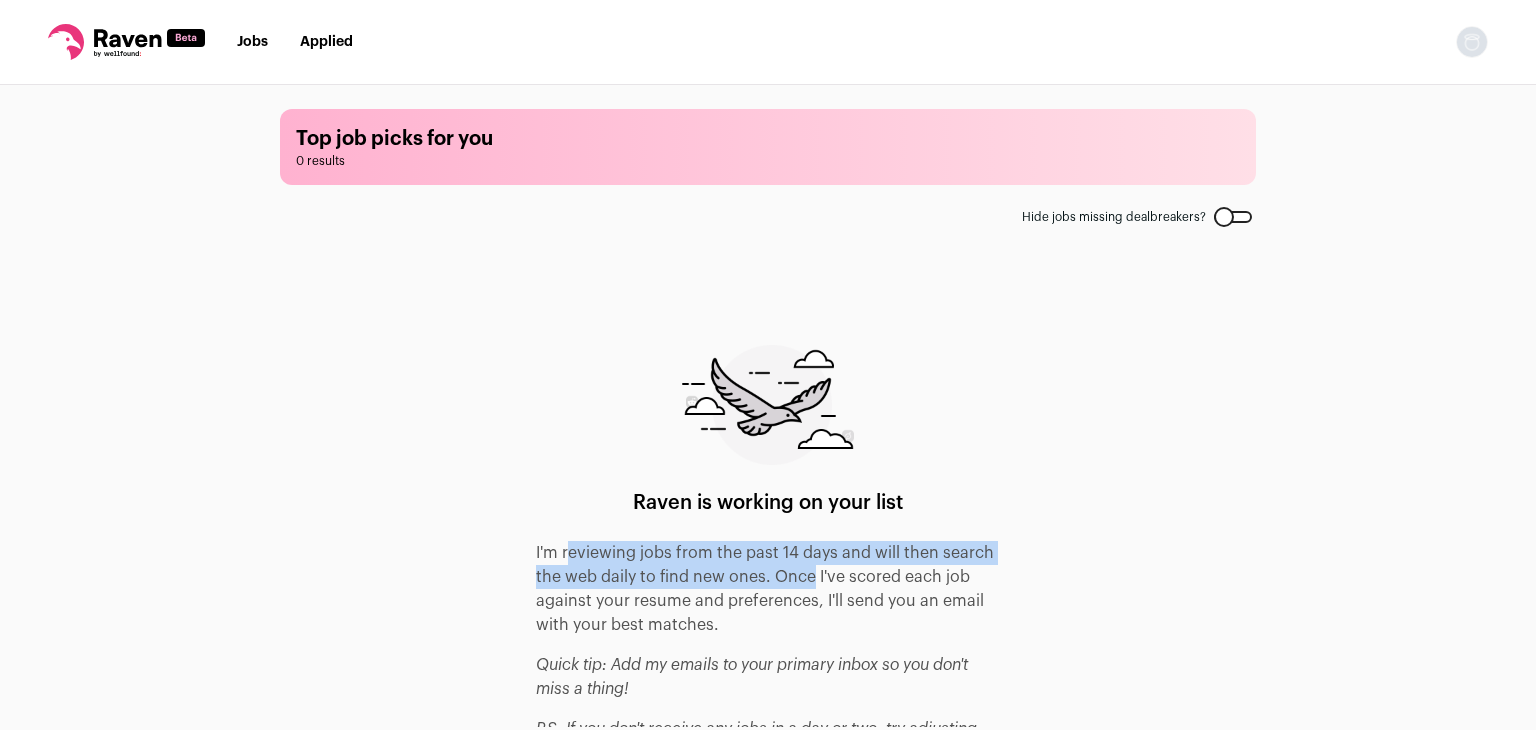 drag, startPoint x: 678, startPoint y: 561, endPoint x: 811, endPoint y: 565, distance: 133.06013 